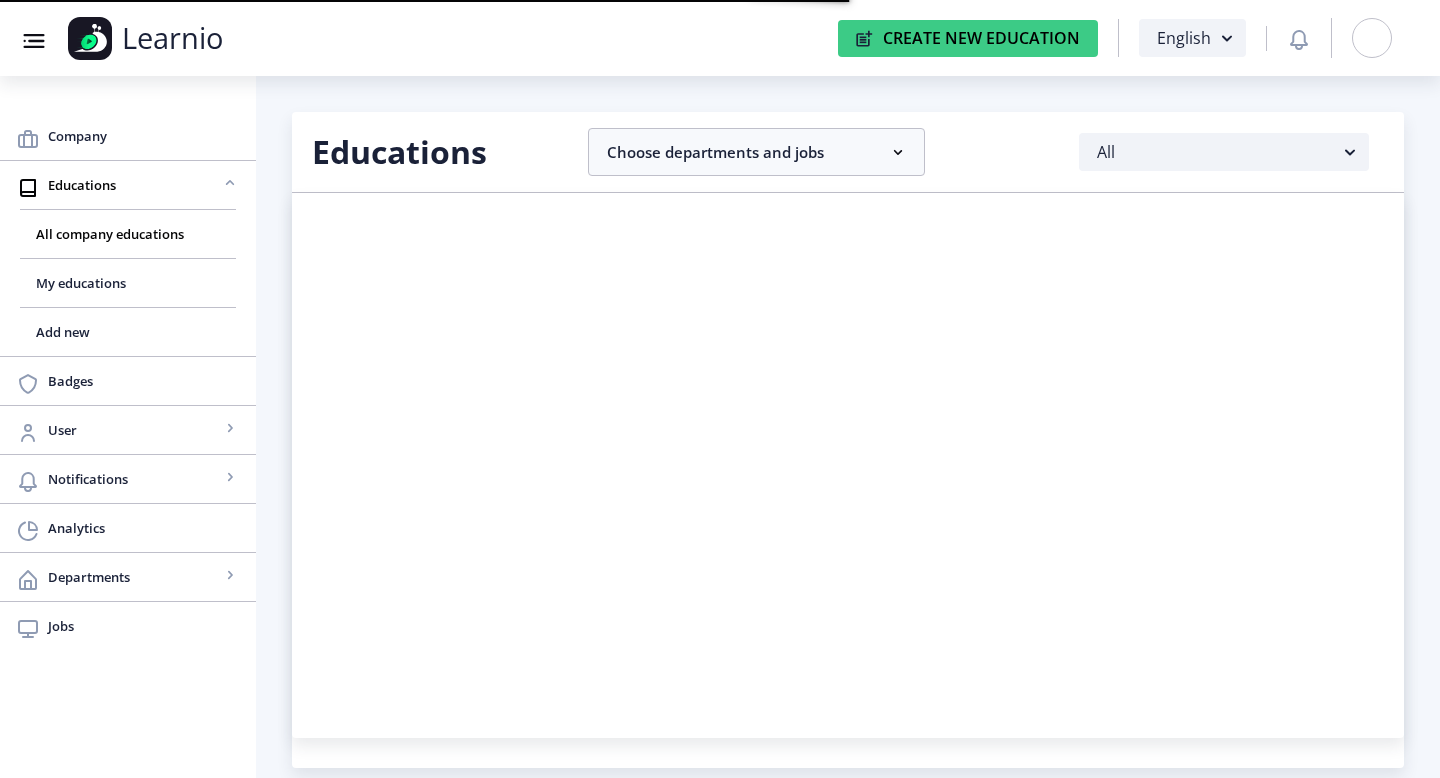 scroll, scrollTop: 0, scrollLeft: 0, axis: both 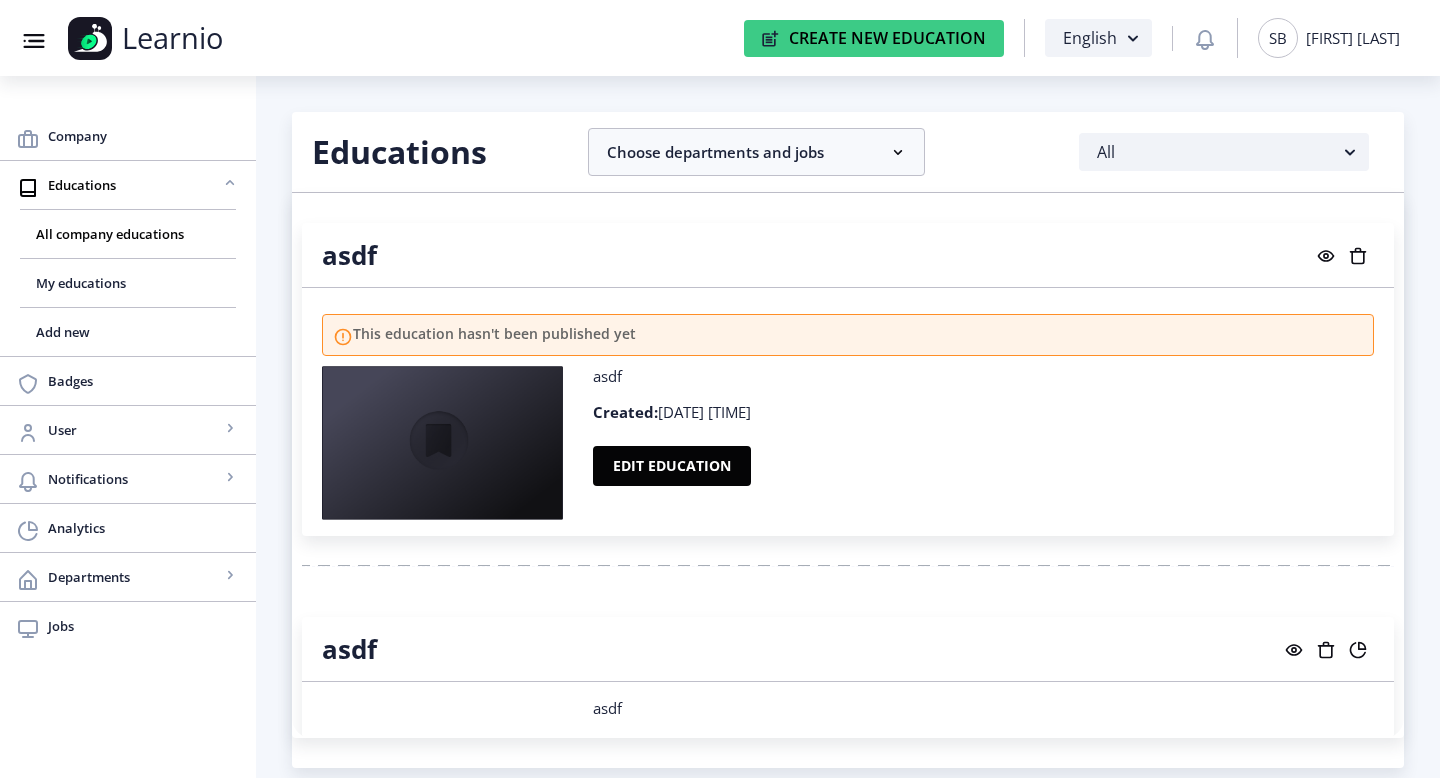 click on "[FIRST] [LAST]" at bounding box center [1353, 38] 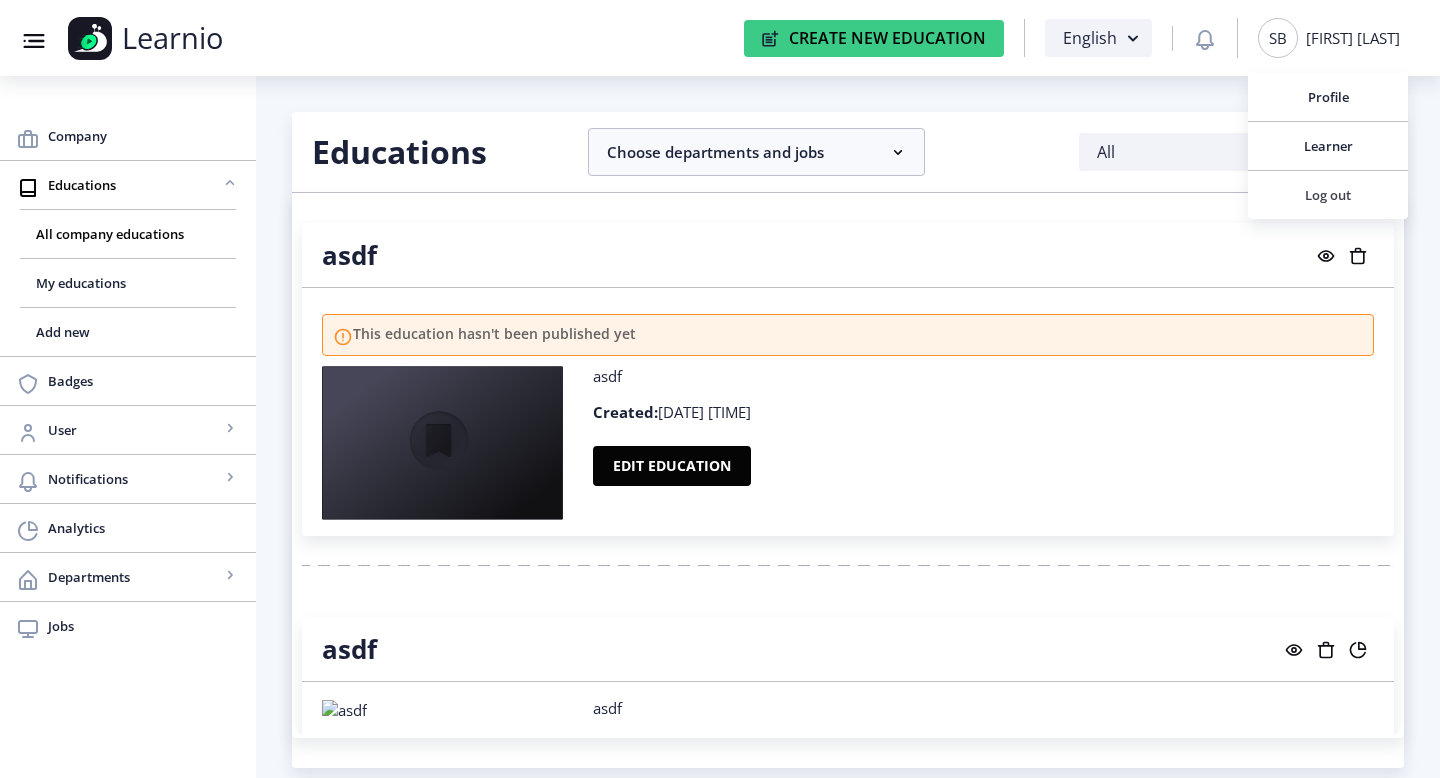 click on "Log out" at bounding box center [1328, 195] 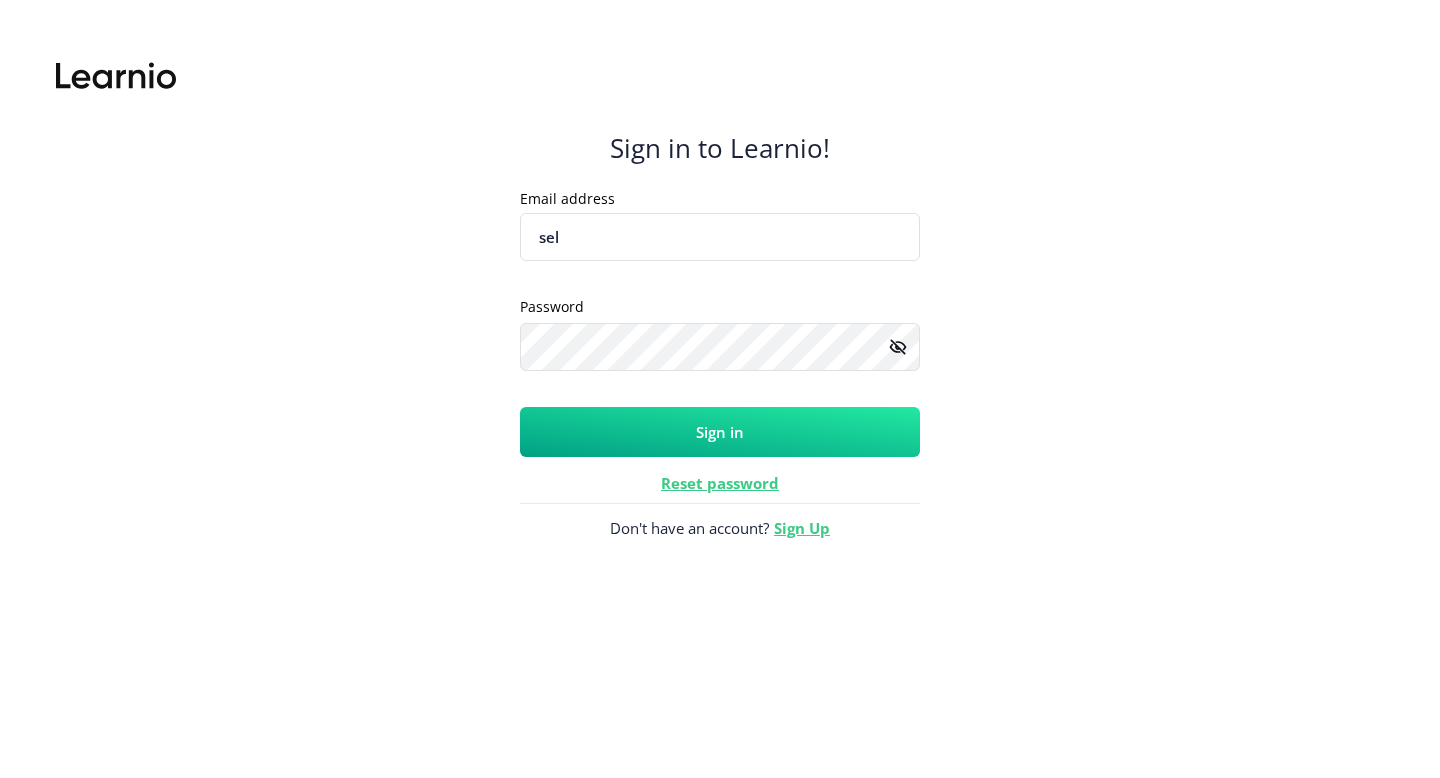 type on "[EMAIL]" 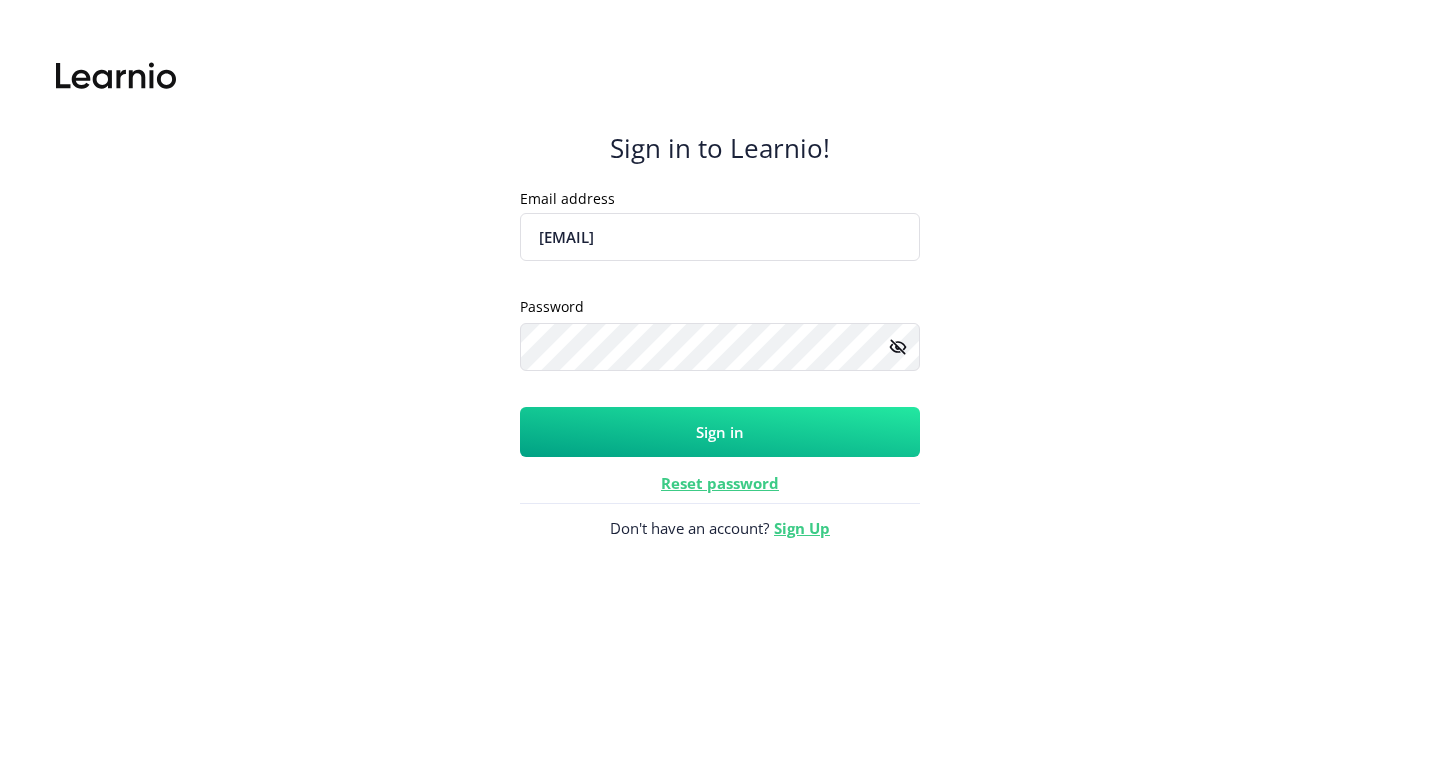 click on "Sign in" at bounding box center (720, 432) 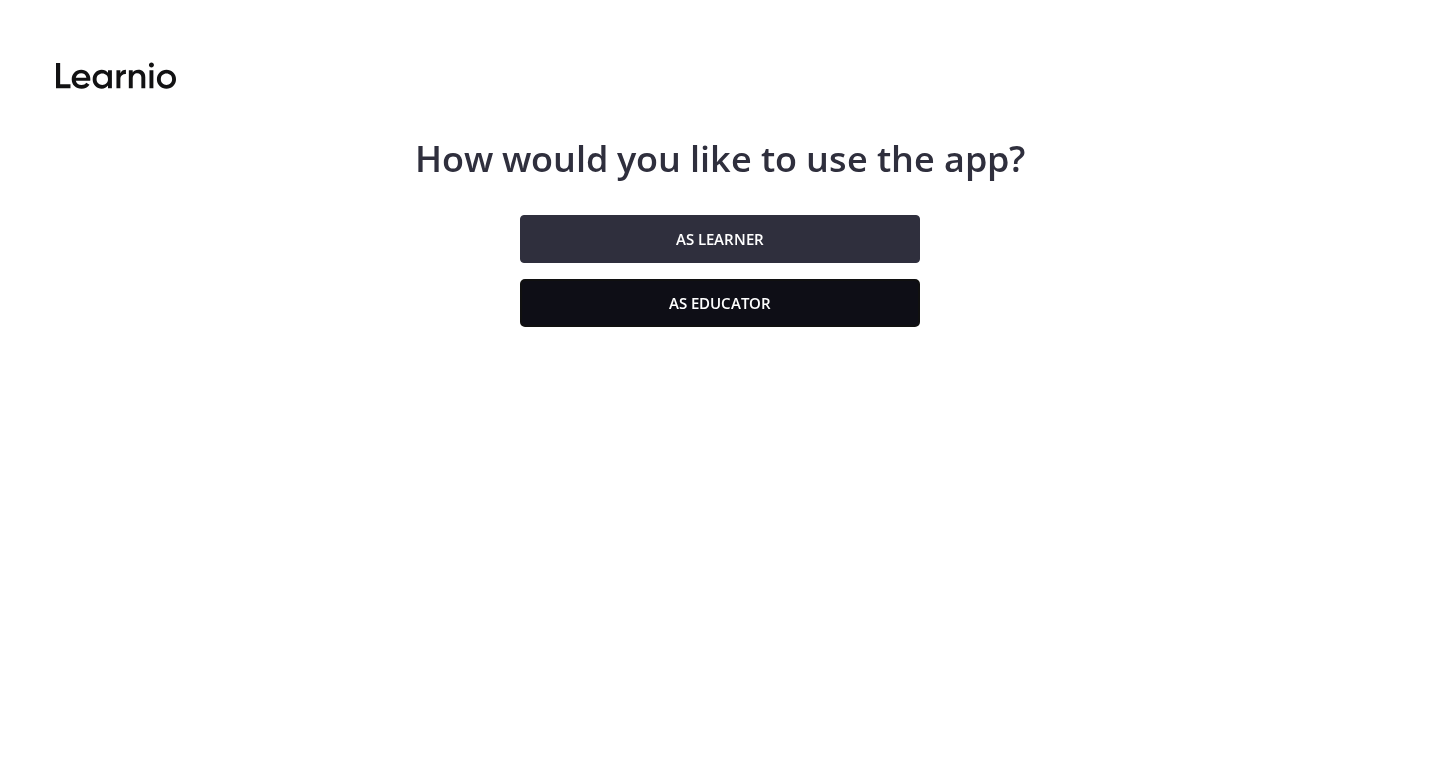 click on "As educator" at bounding box center (720, 303) 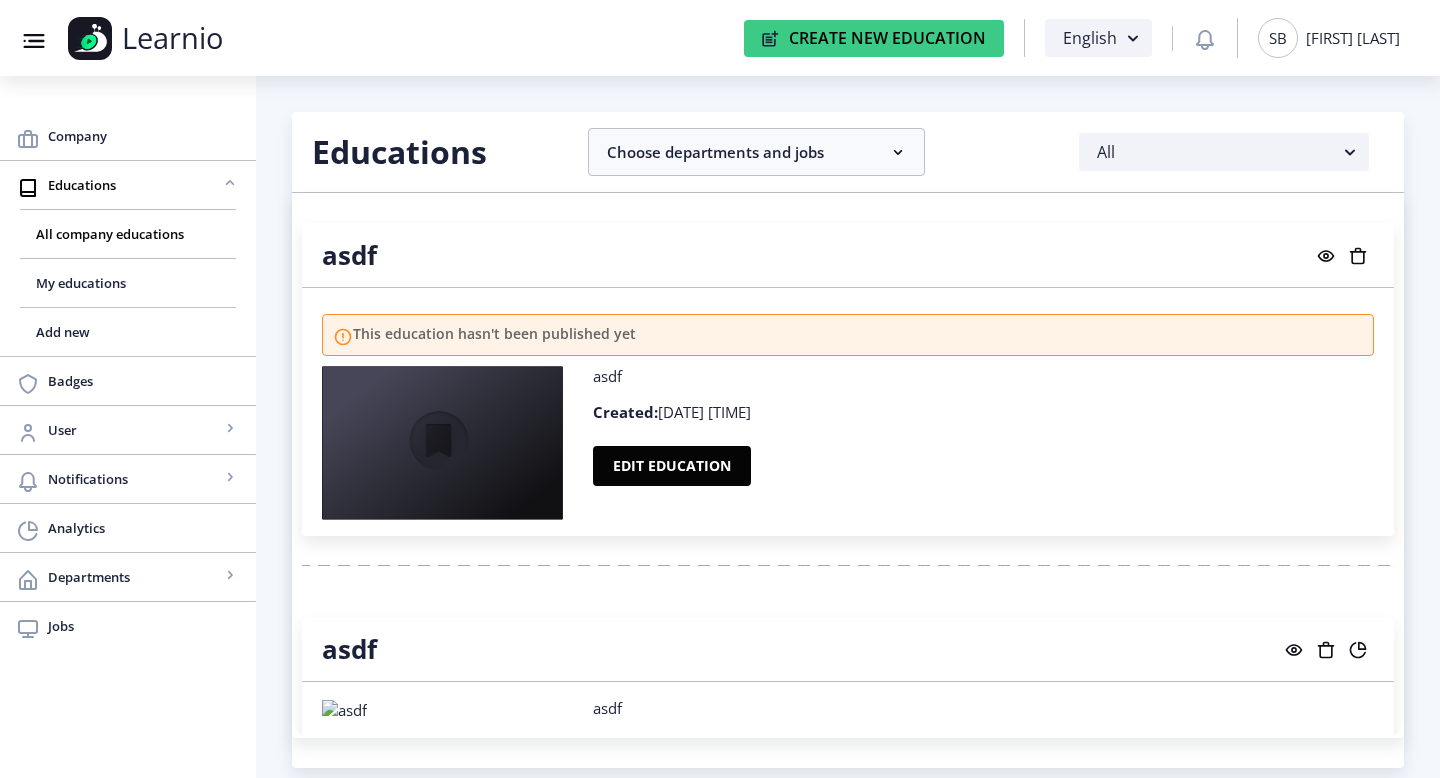 click on "[FIRST] [LAST]" at bounding box center (1353, 38) 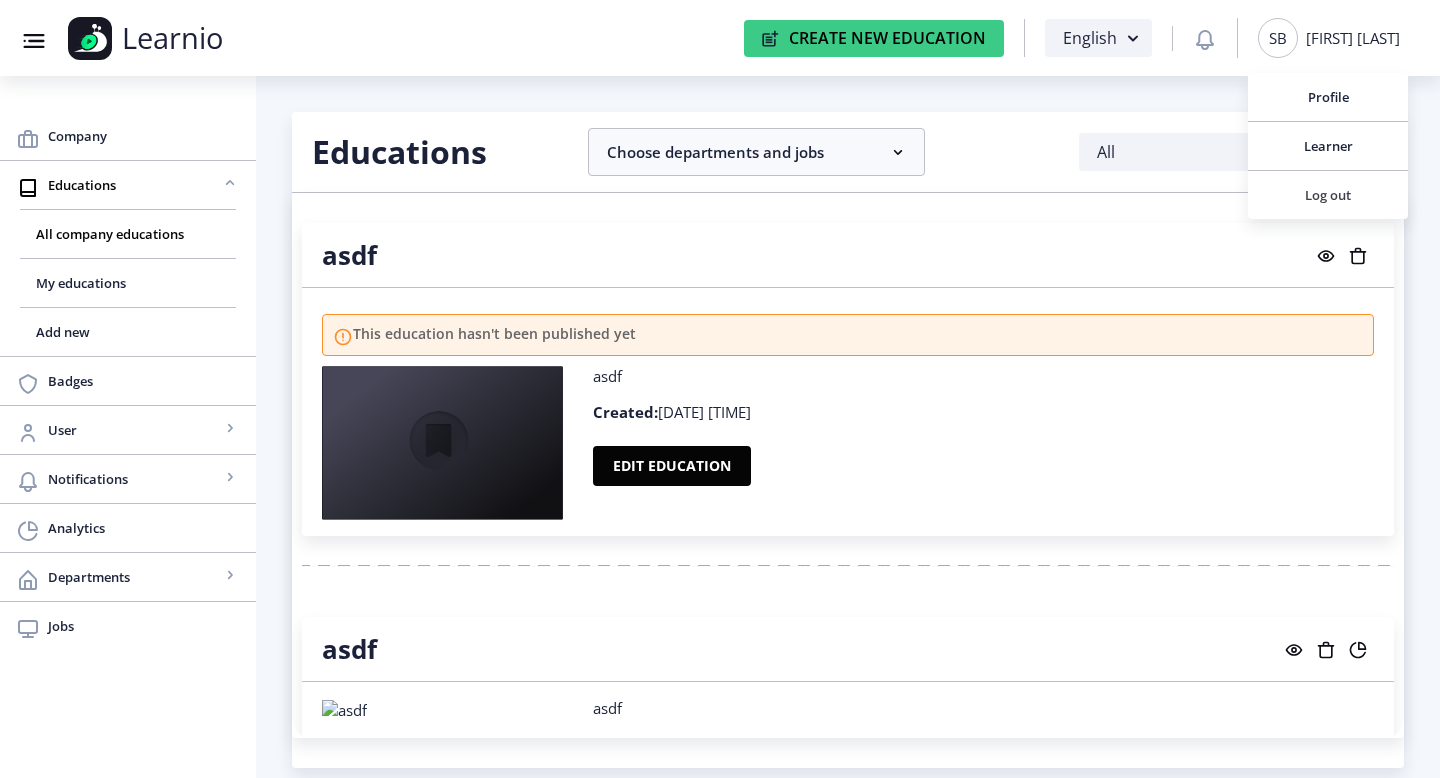 click on "Log out" at bounding box center [1328, 195] 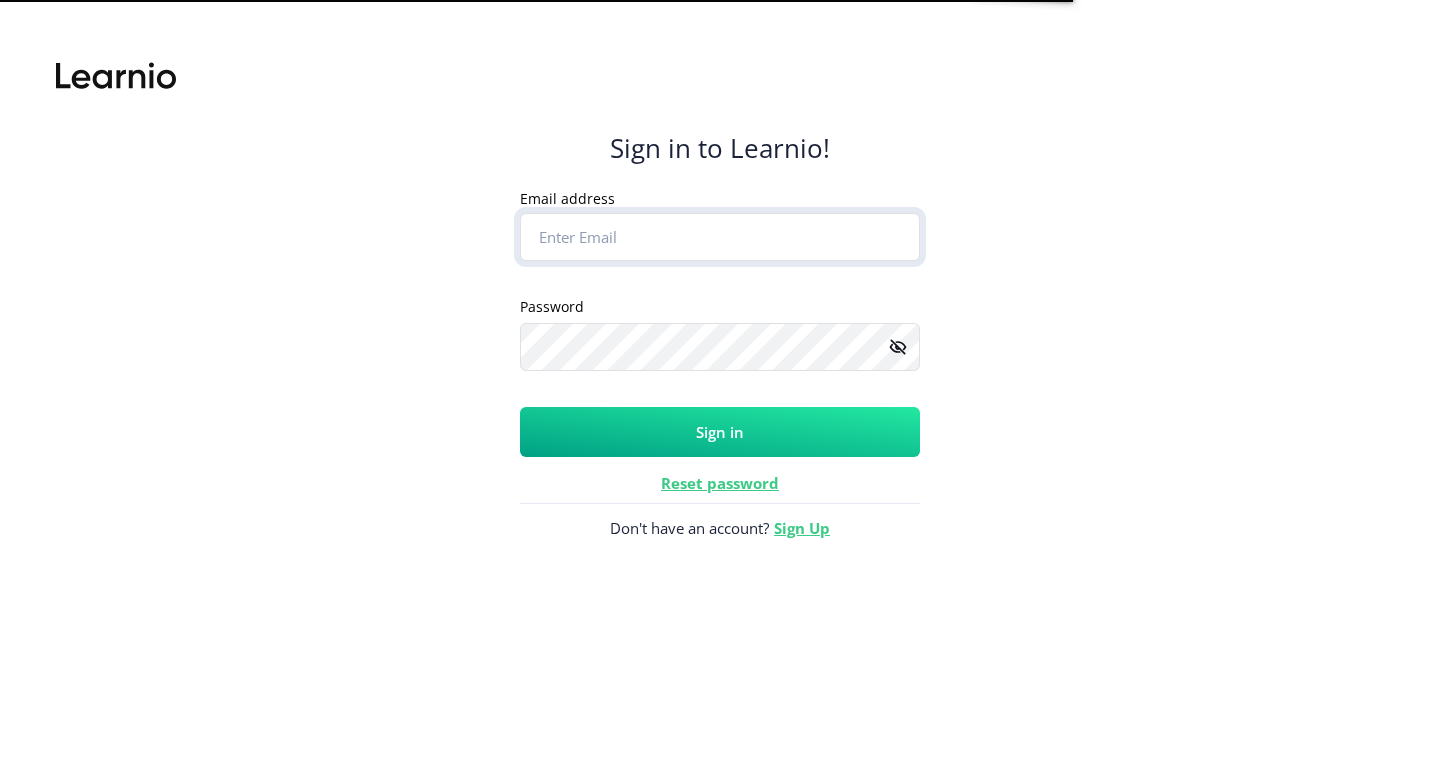 click on "Email address" at bounding box center [720, 237] 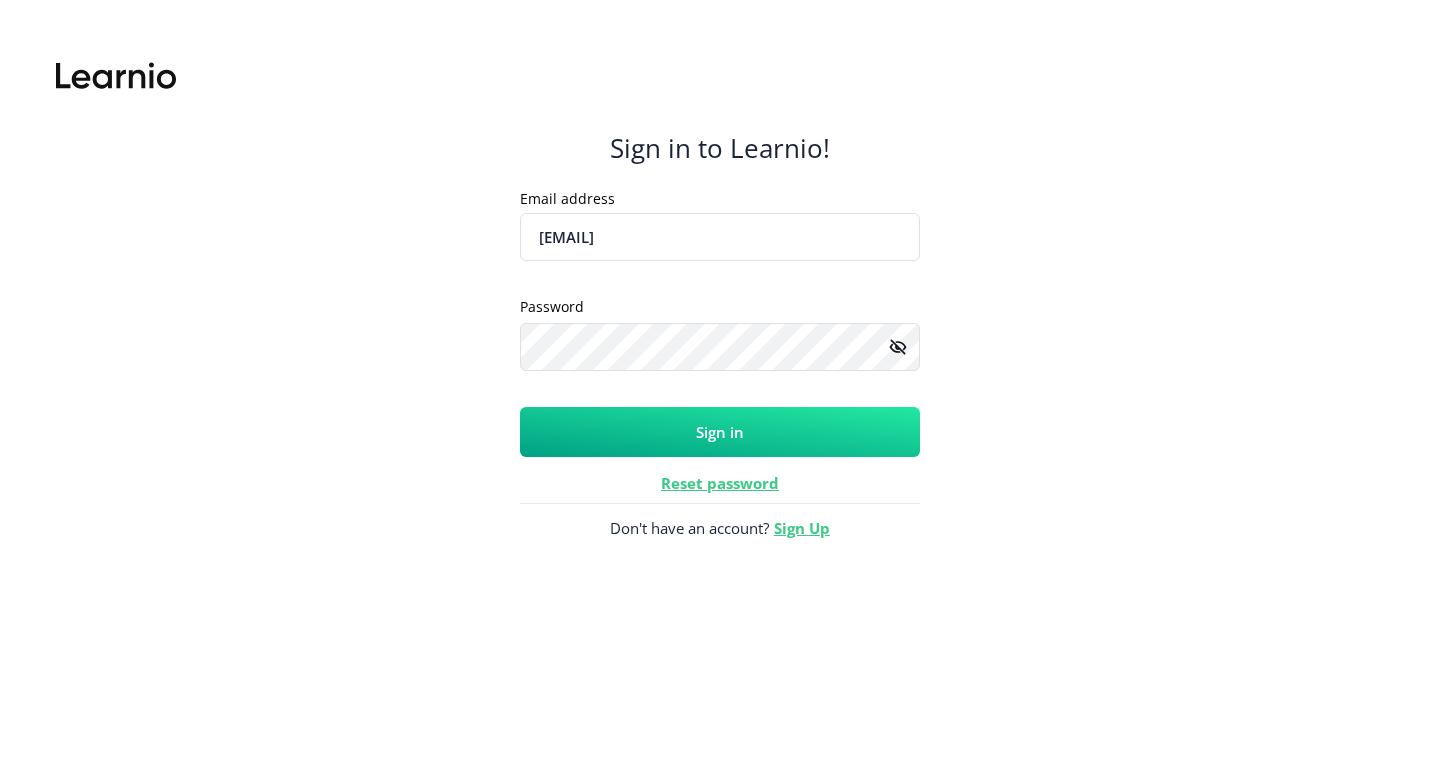click on "Sign in" at bounding box center (720, 432) 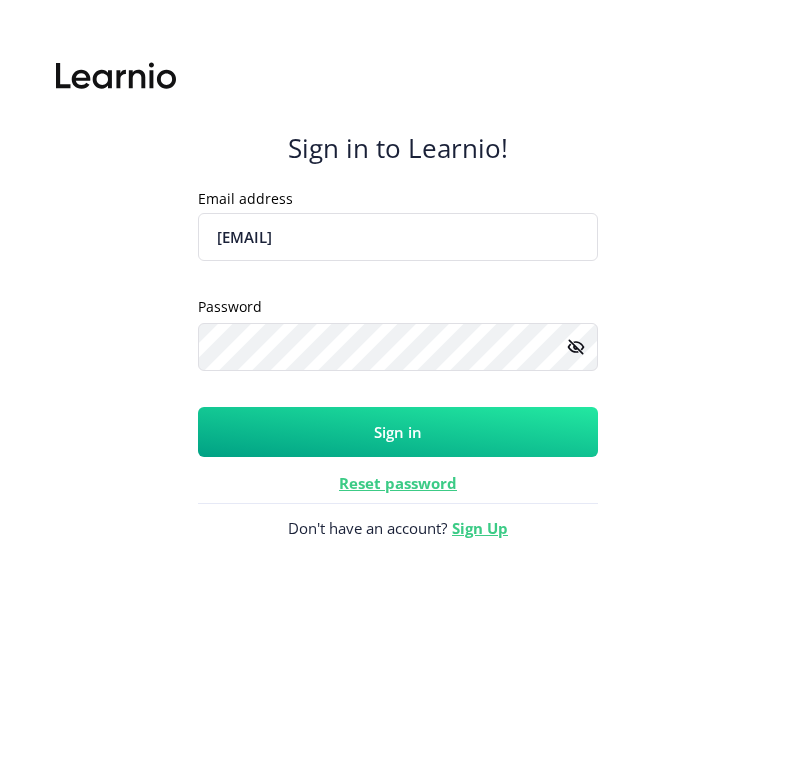 click on "Sign in" at bounding box center (398, 432) 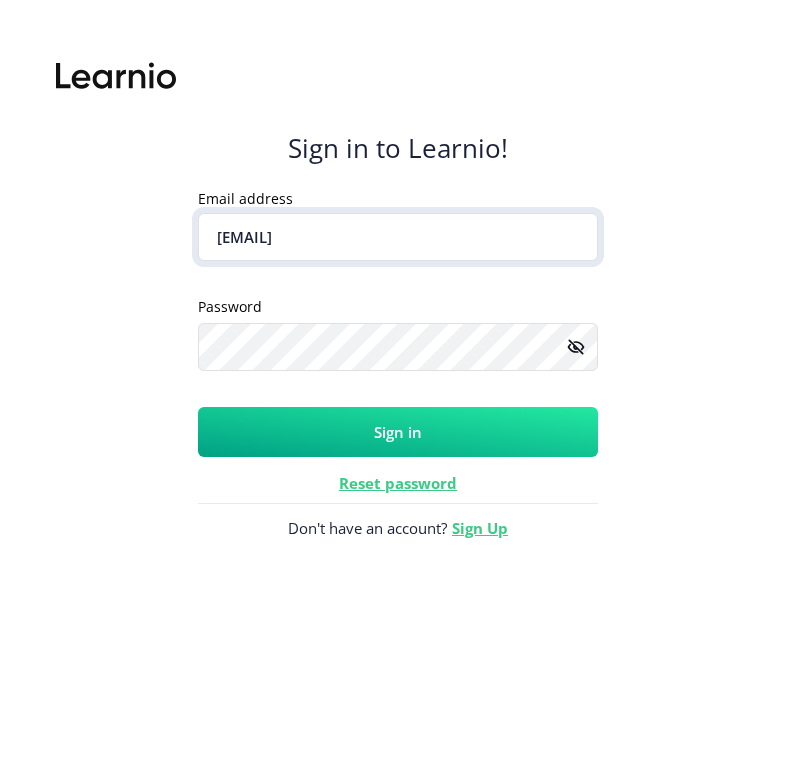 drag, startPoint x: 451, startPoint y: 243, endPoint x: 210, endPoint y: 232, distance: 241.2509 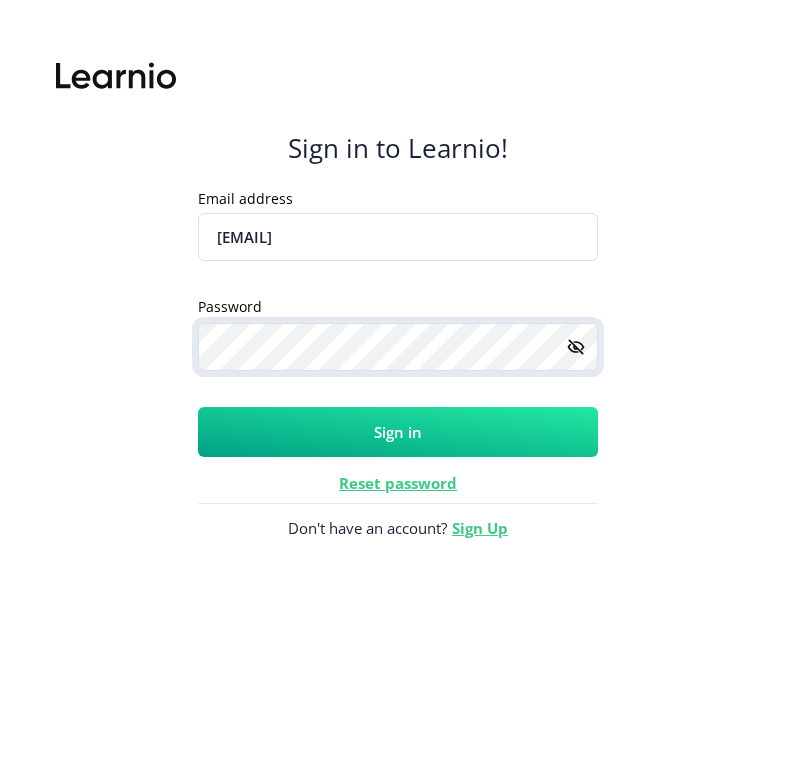 click on "Sign in to Learnio!   Email address  [EMAIL]  Placeholder   Password   Placeholder   Sign in   Reset password   Don't have an account?   Sign Up" at bounding box center [398, 407] 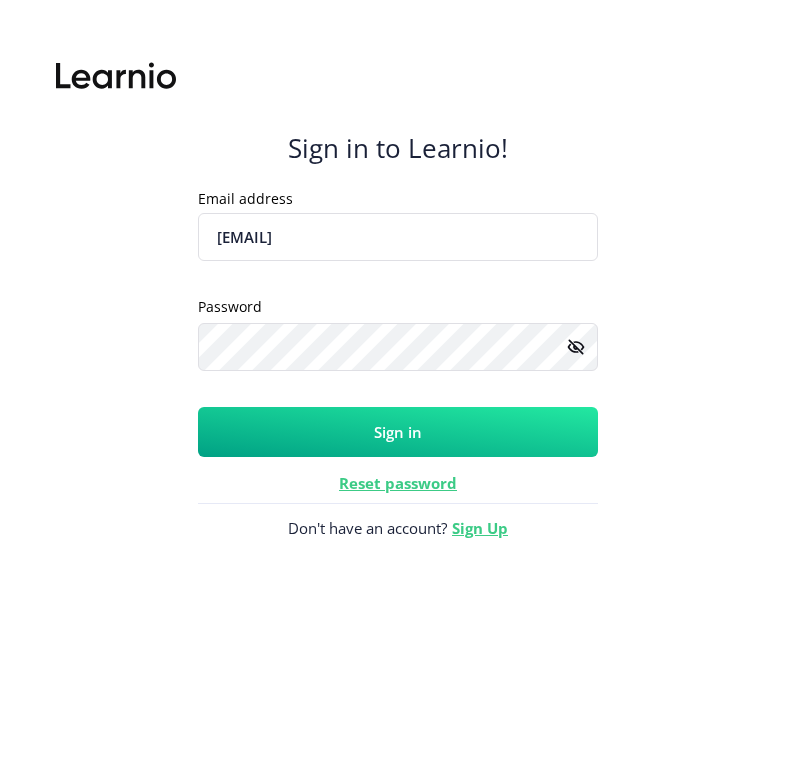 click at bounding box center [576, 347] 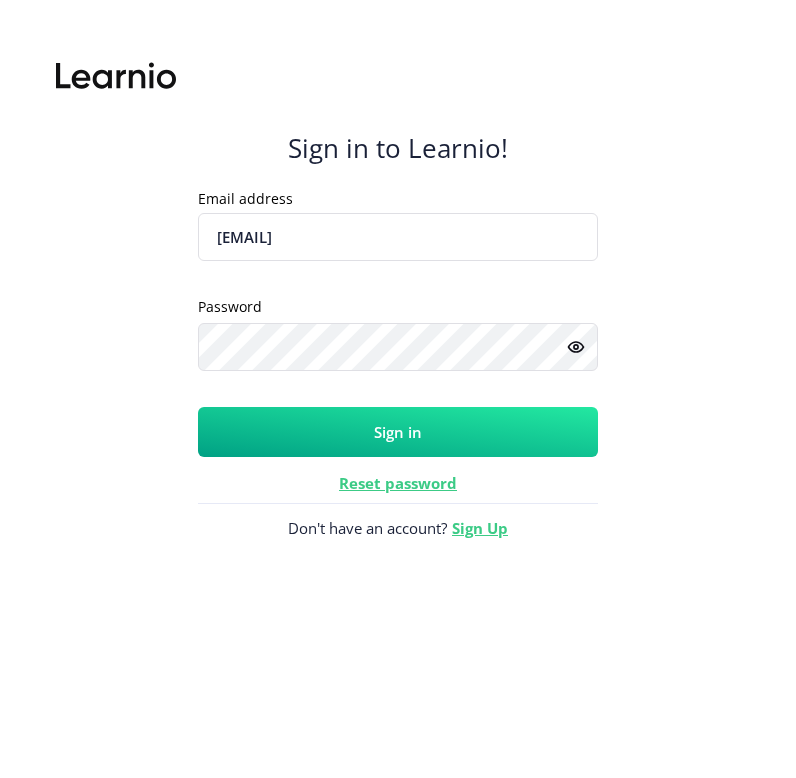click on "Sign in" at bounding box center (398, 432) 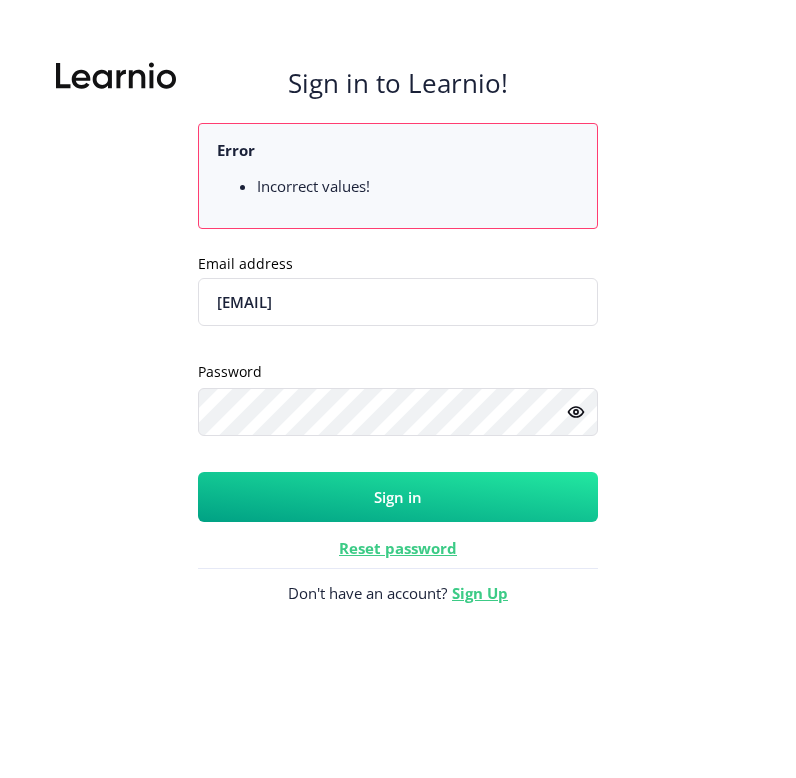 click on "Sign in" at bounding box center (398, 497) 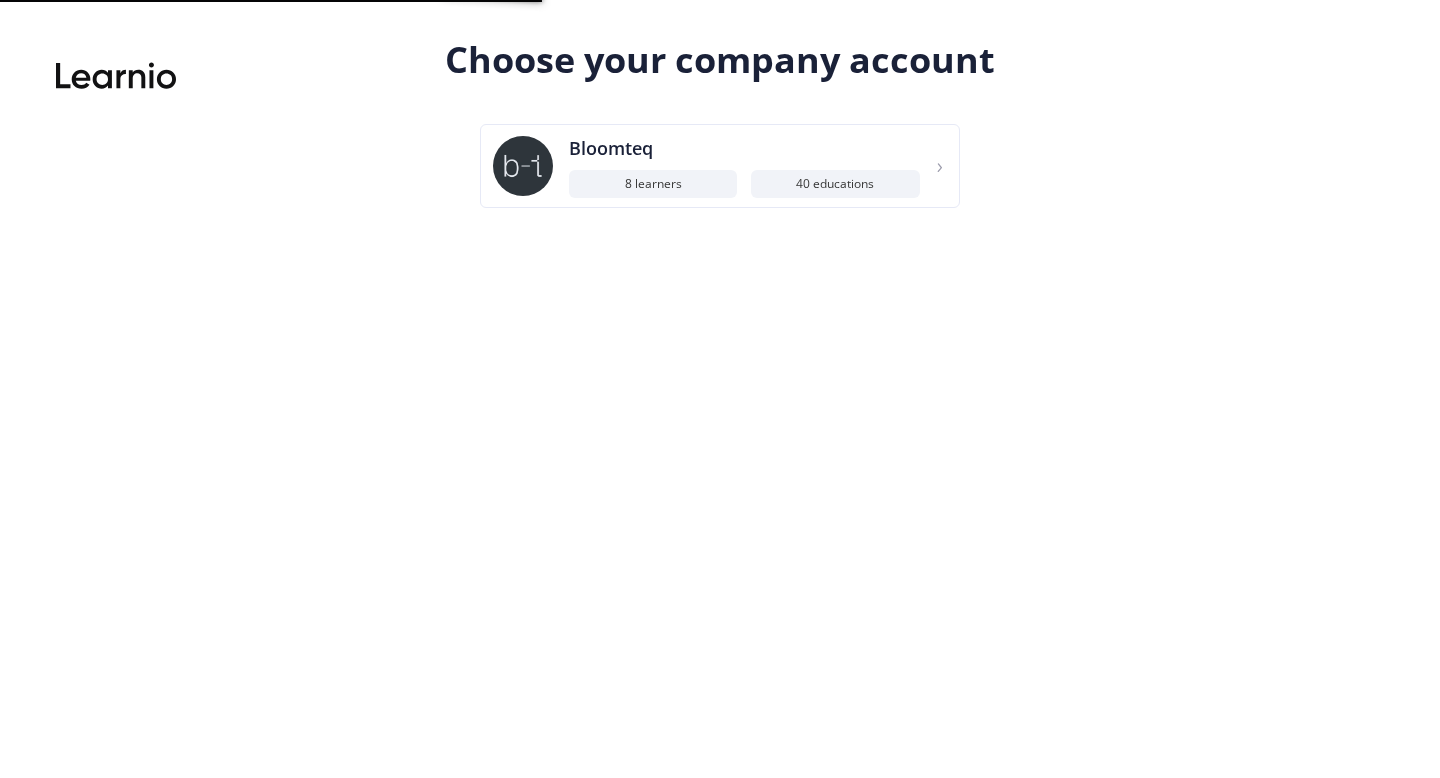 scroll, scrollTop: 0, scrollLeft: 0, axis: both 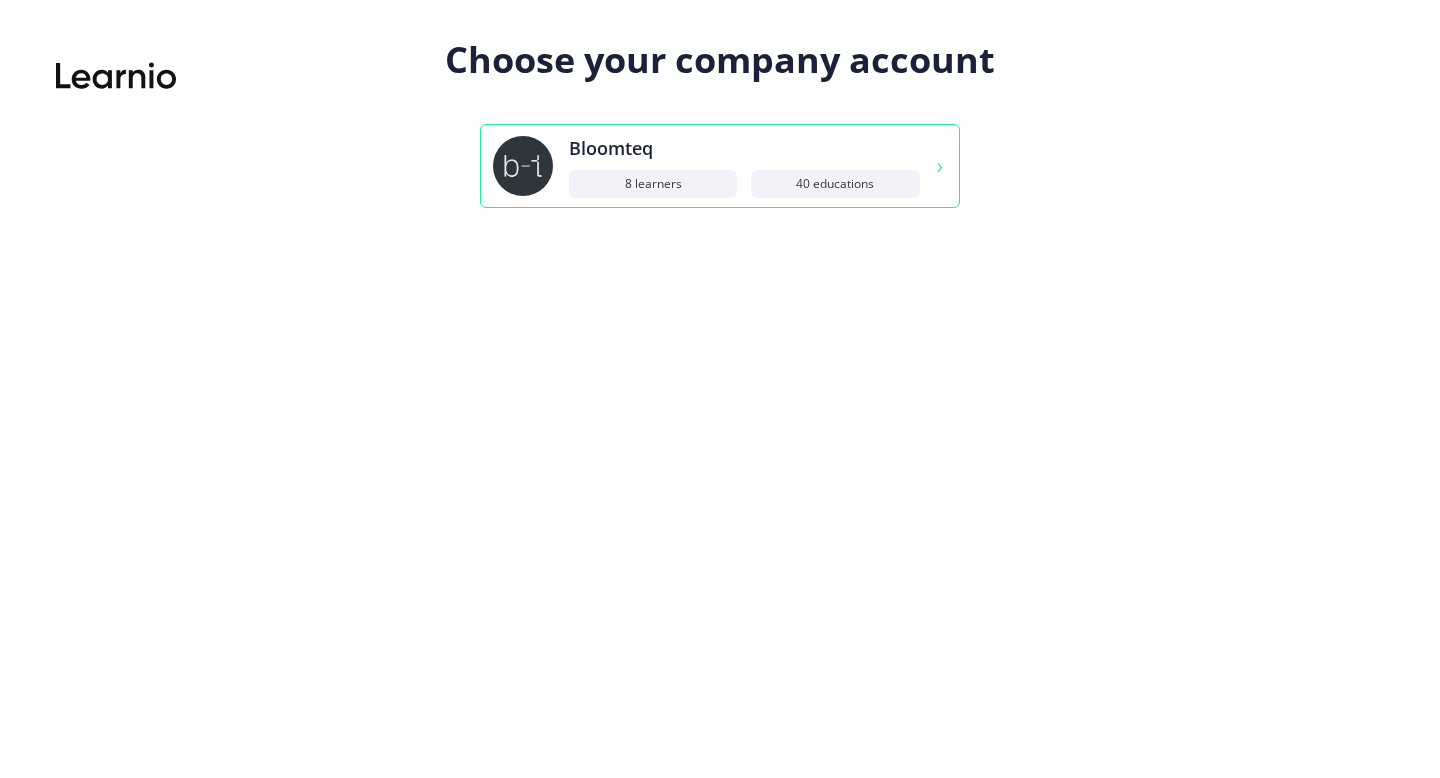 click on "40 Educations" at bounding box center (835, 184) 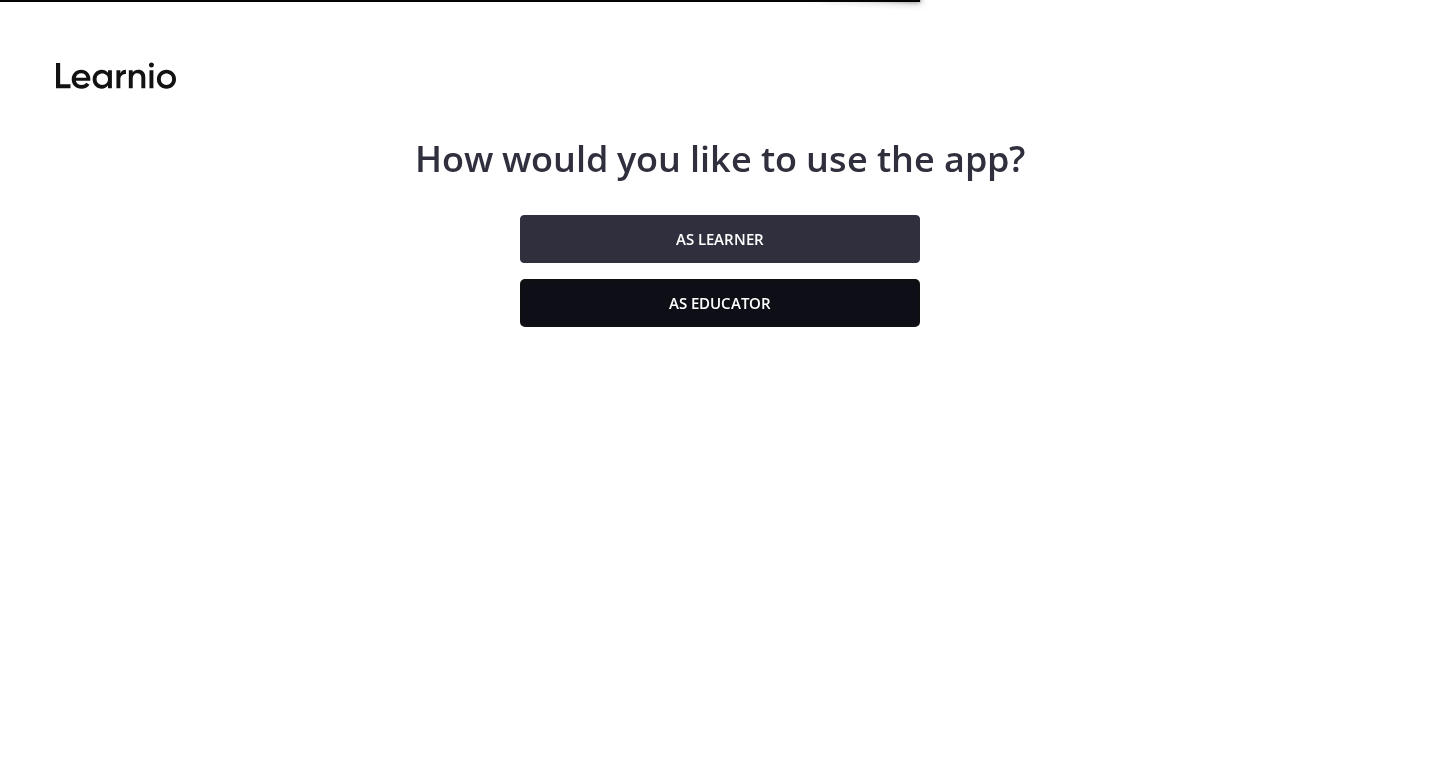 click on "As educator" at bounding box center [720, 303] 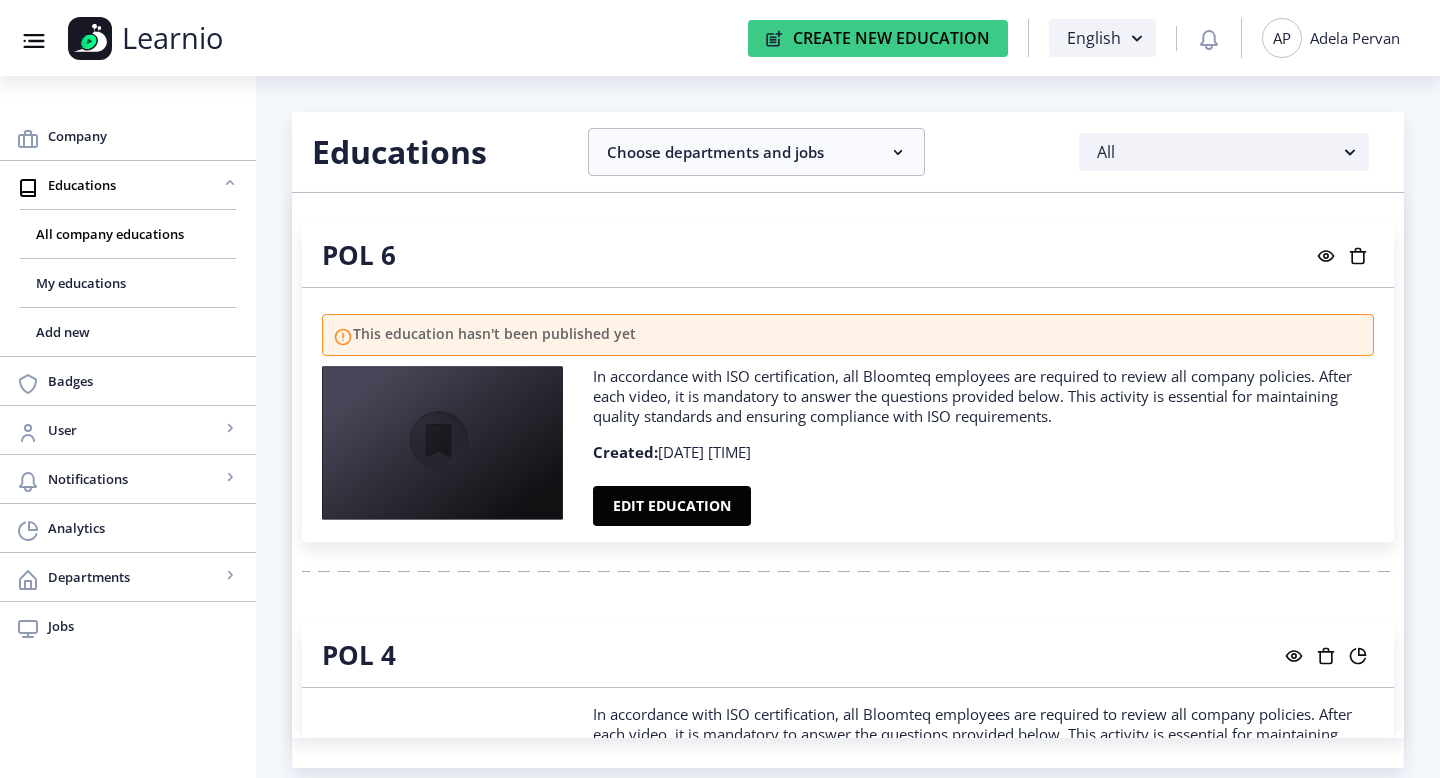 click on "AP  Adela Pervan" at bounding box center (1331, 38) 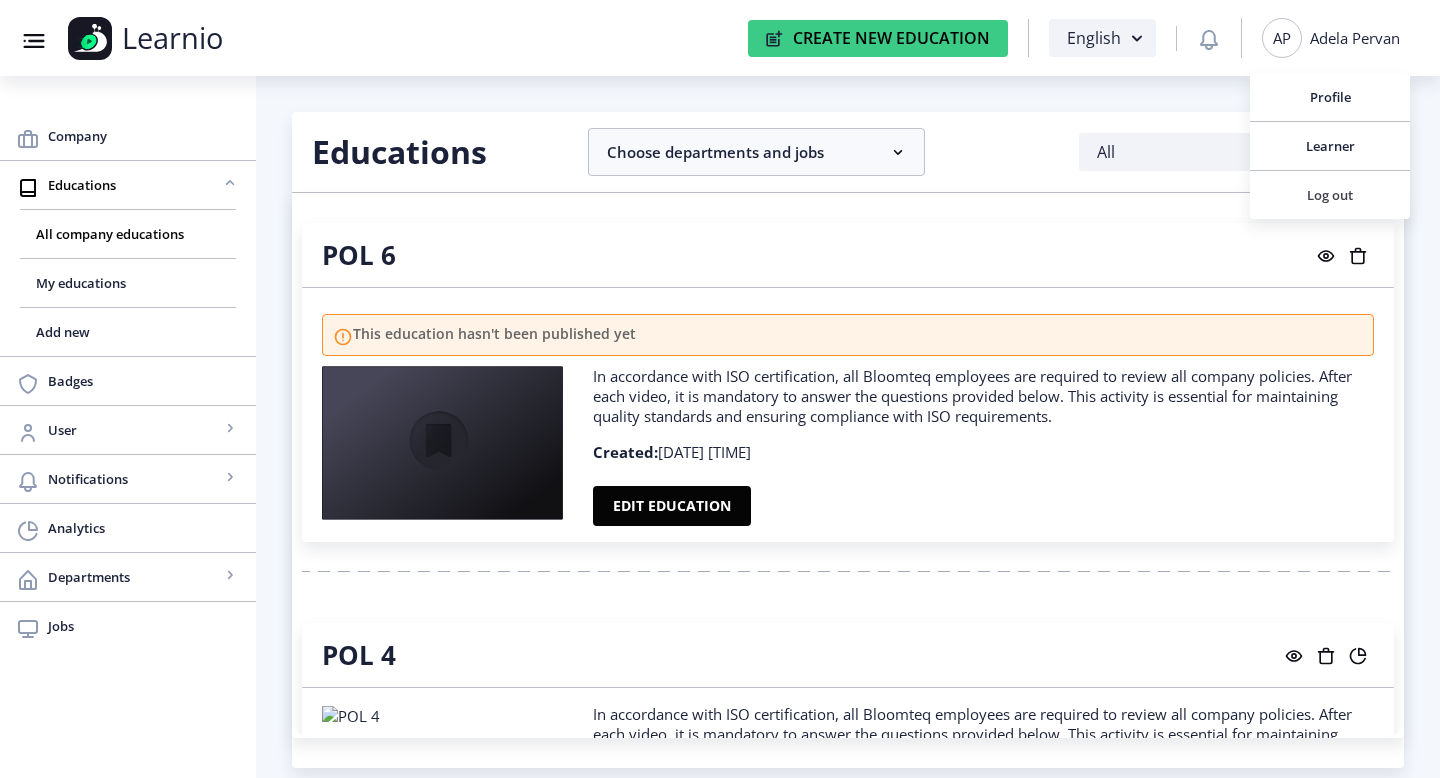 click on "Log out" at bounding box center [1330, 195] 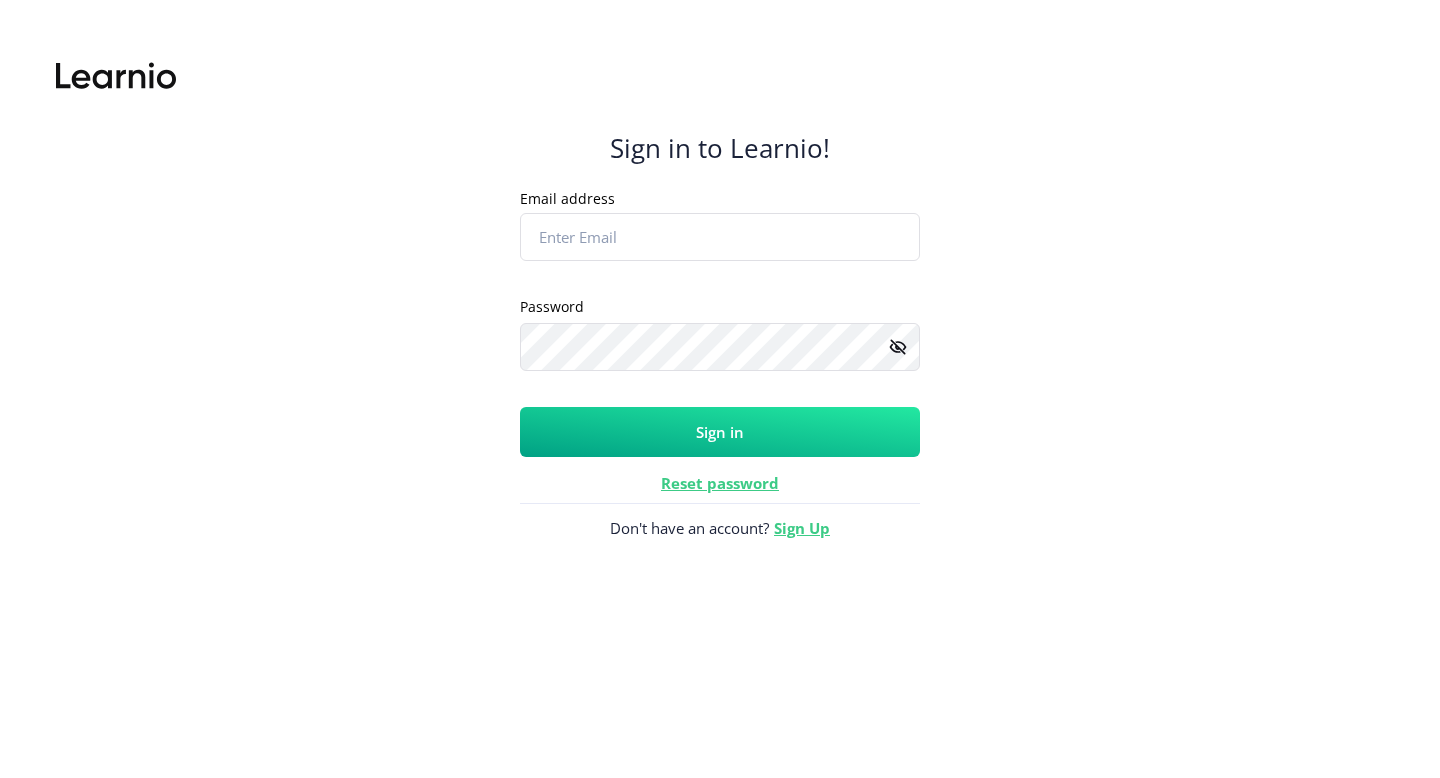 type on "[EMAIL]" 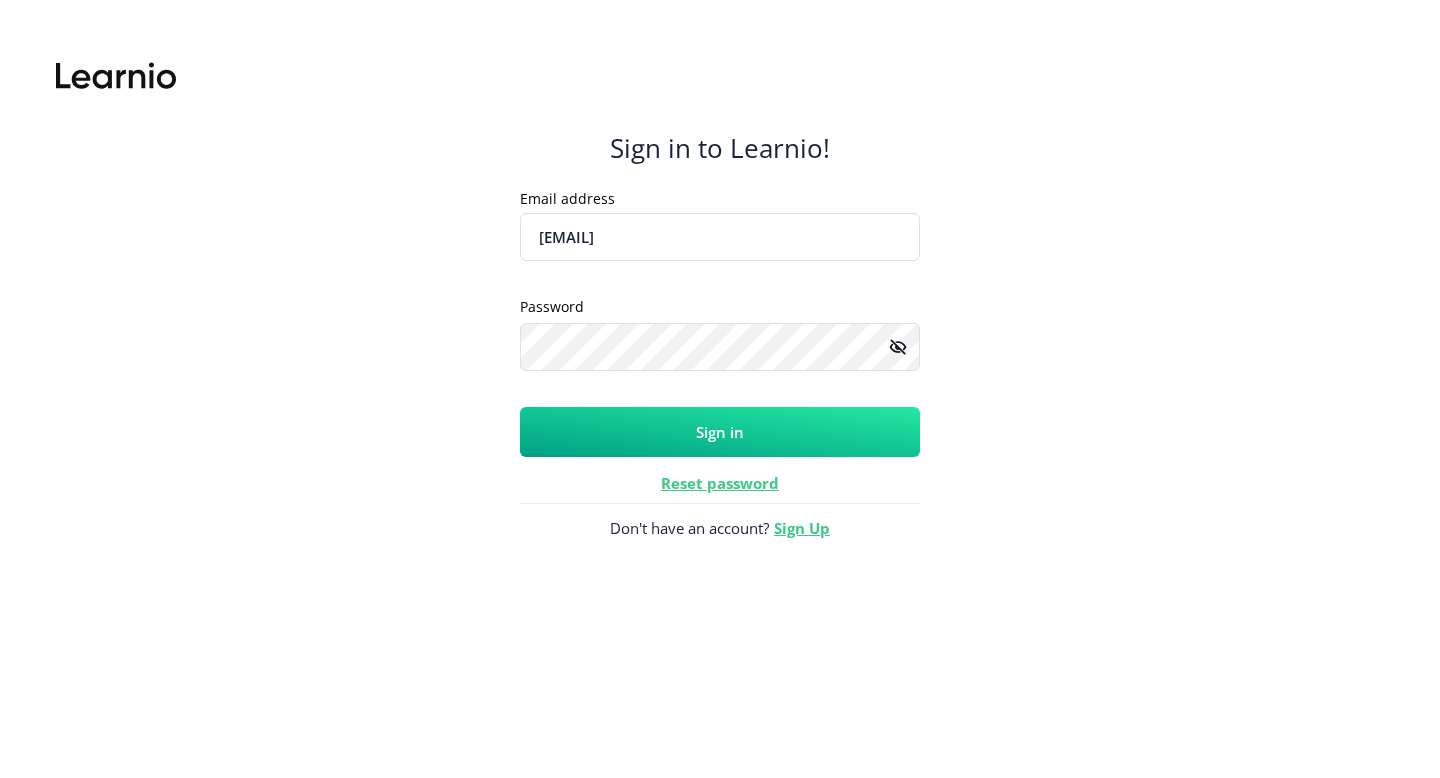 click on "Sign in" at bounding box center (720, 432) 